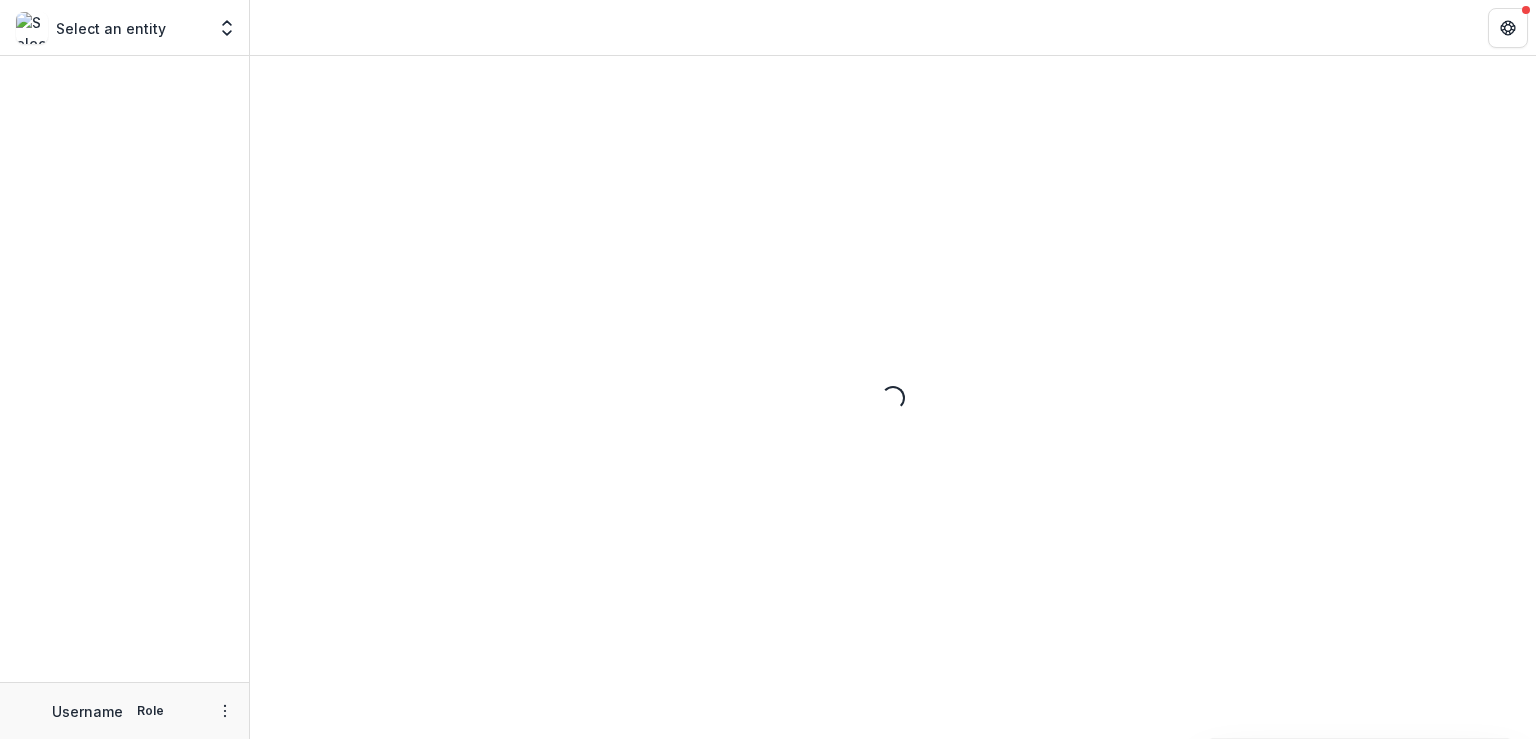 scroll, scrollTop: 0, scrollLeft: 0, axis: both 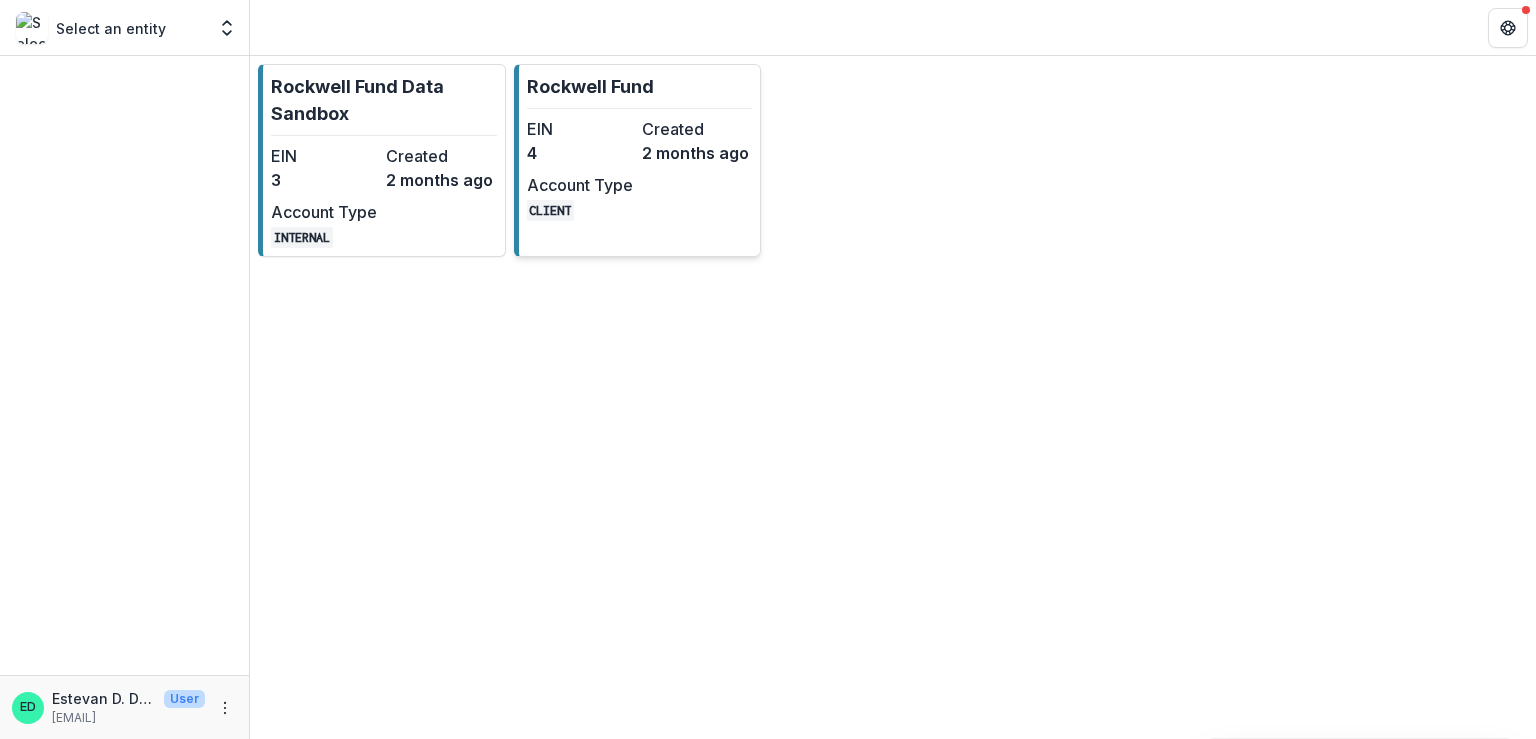 click on "4" at bounding box center (580, 153) 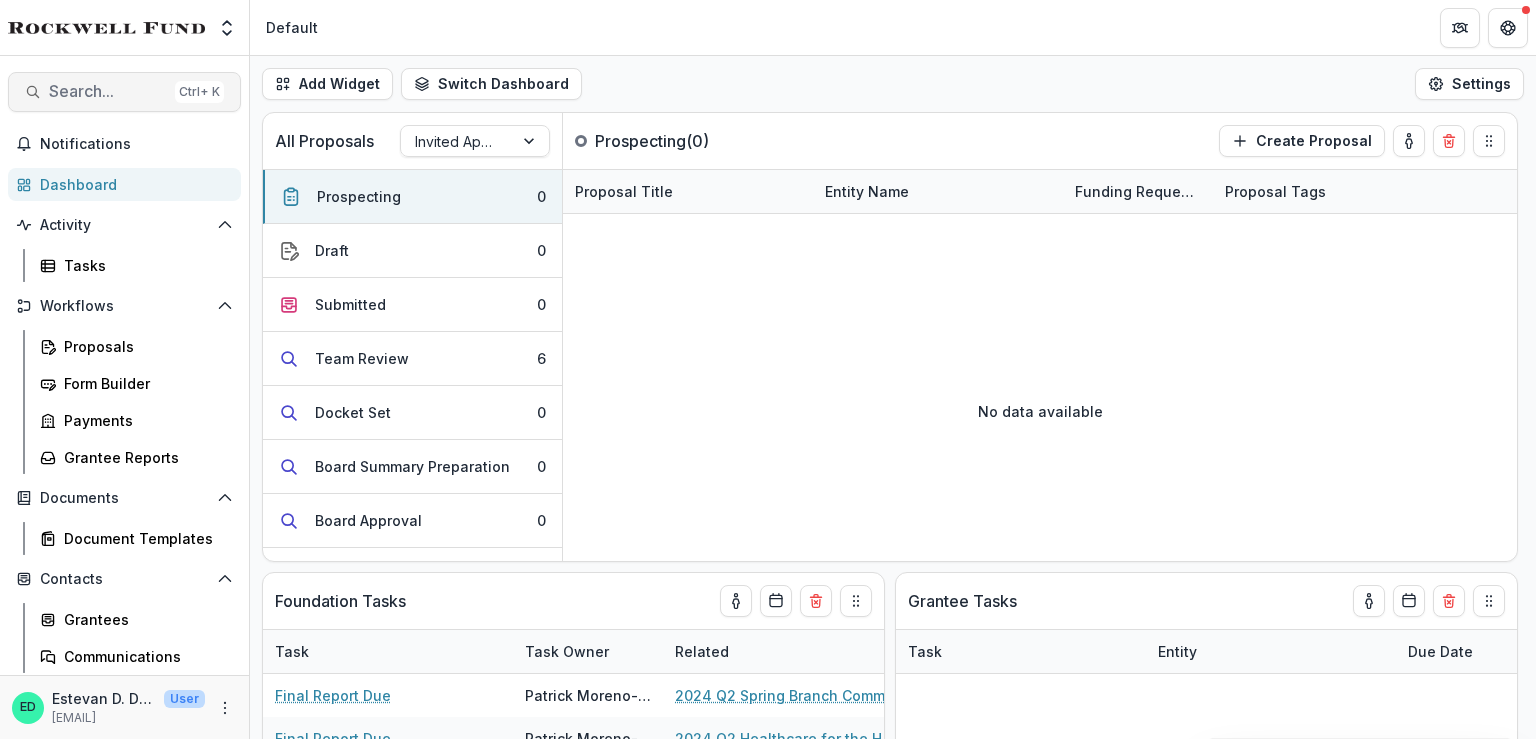 click on "Search..." at bounding box center [108, 91] 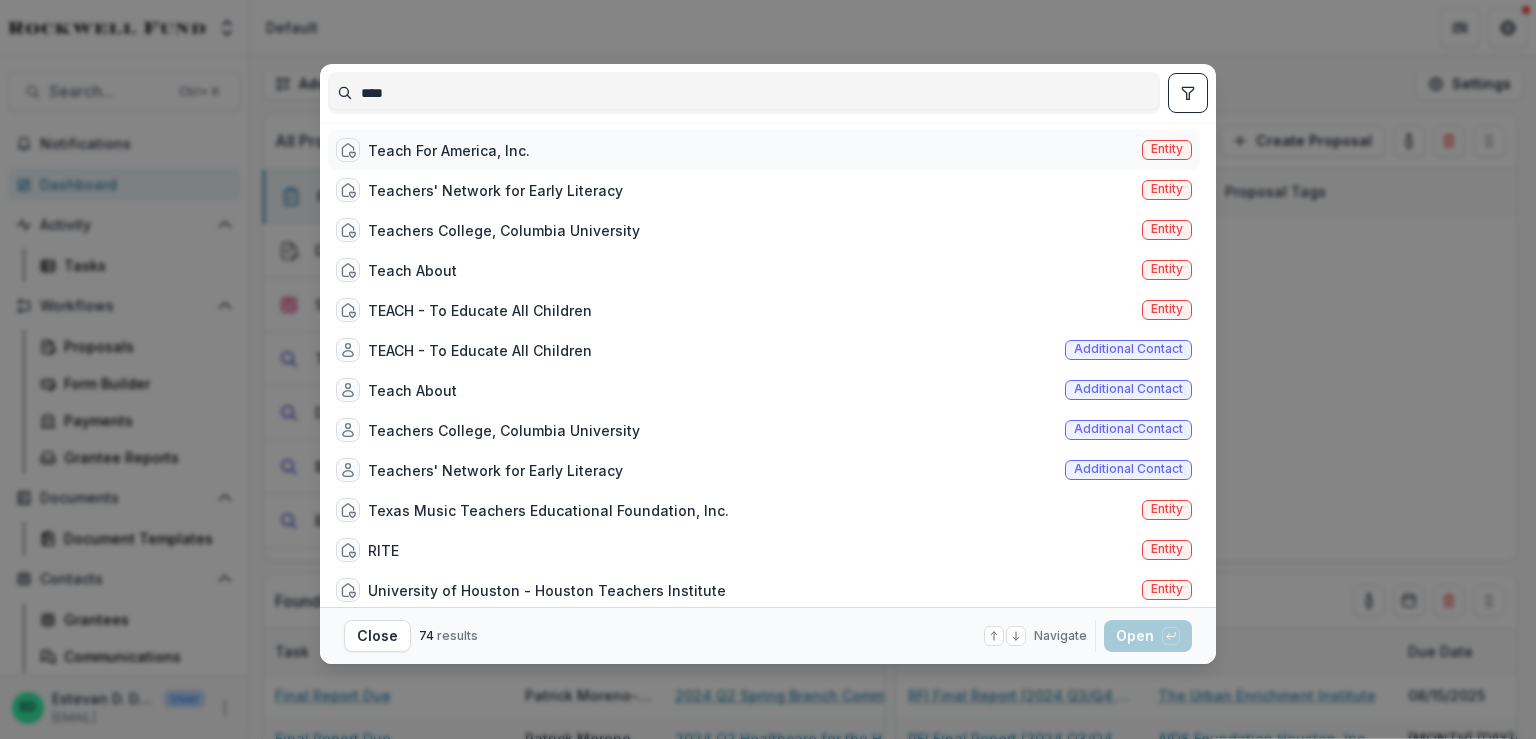 type on "****" 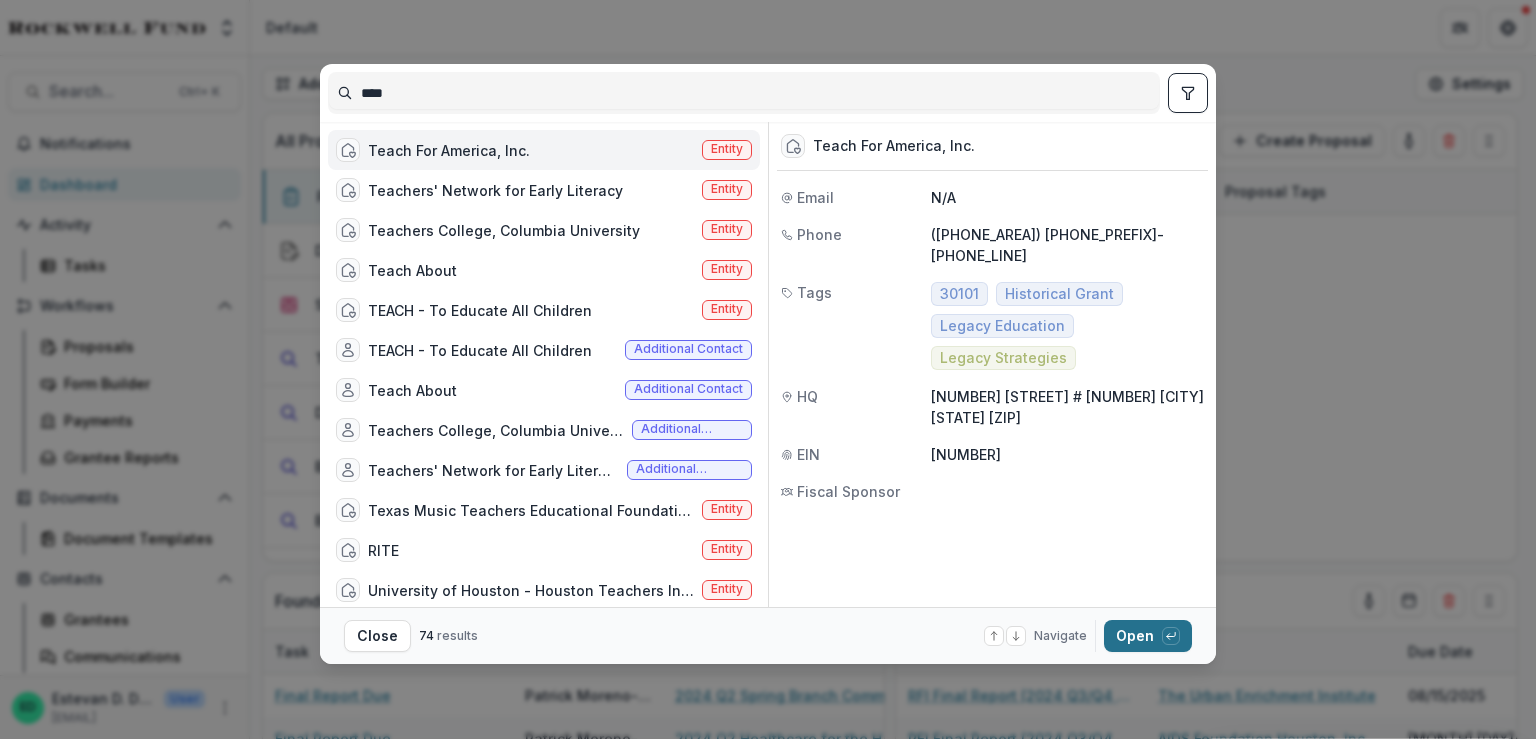 click on "Open with enter key" at bounding box center [1148, 636] 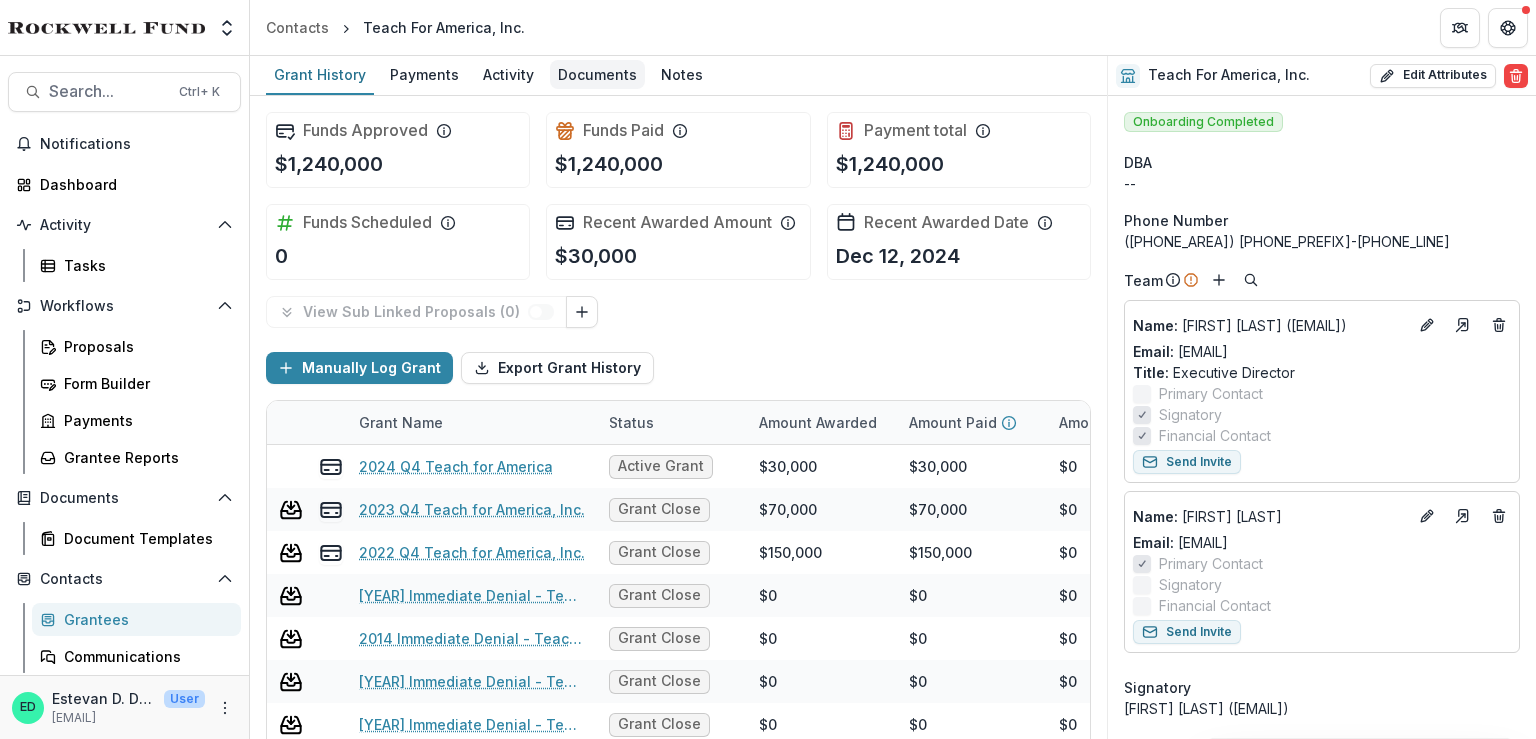 click on "Documents" at bounding box center (597, 74) 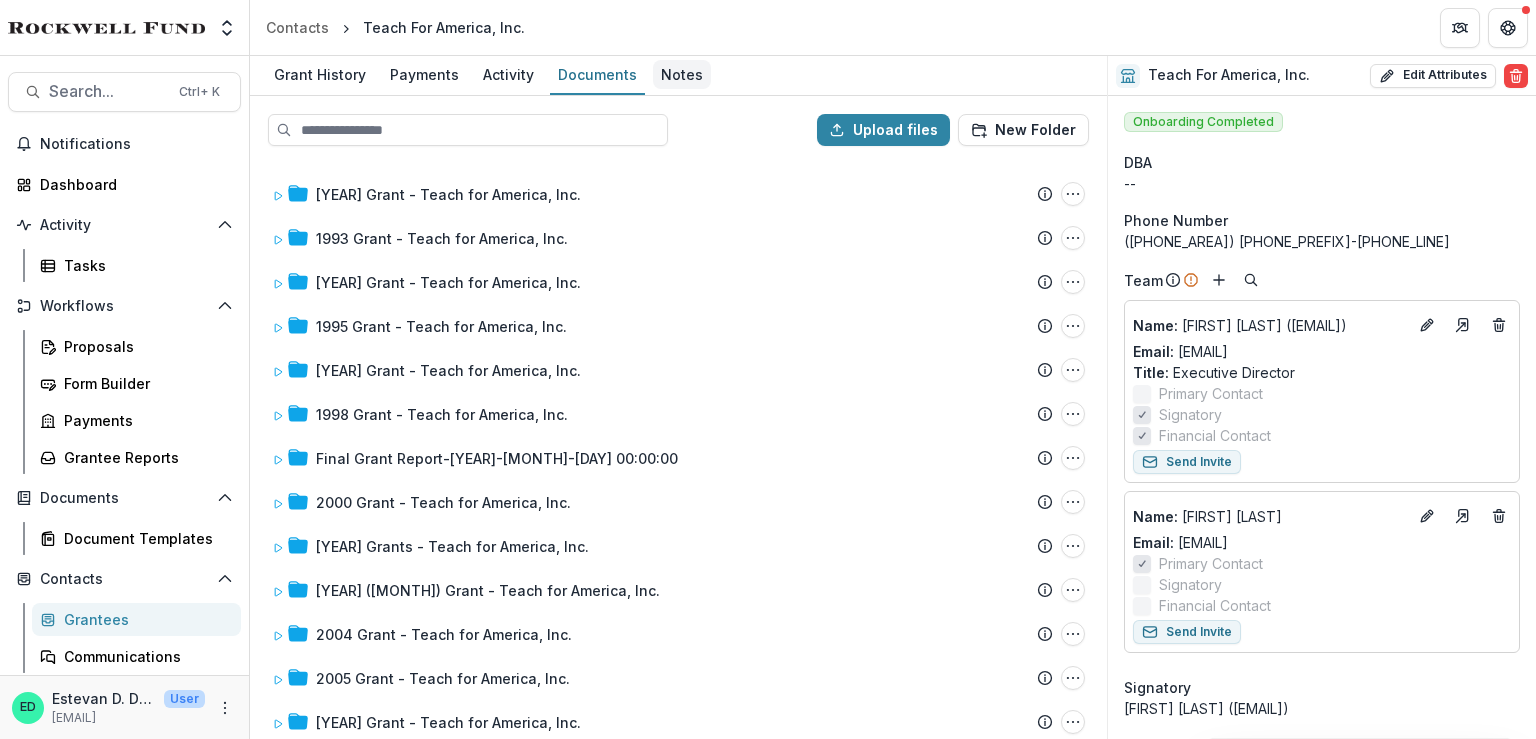 click on "Notes" at bounding box center (682, 74) 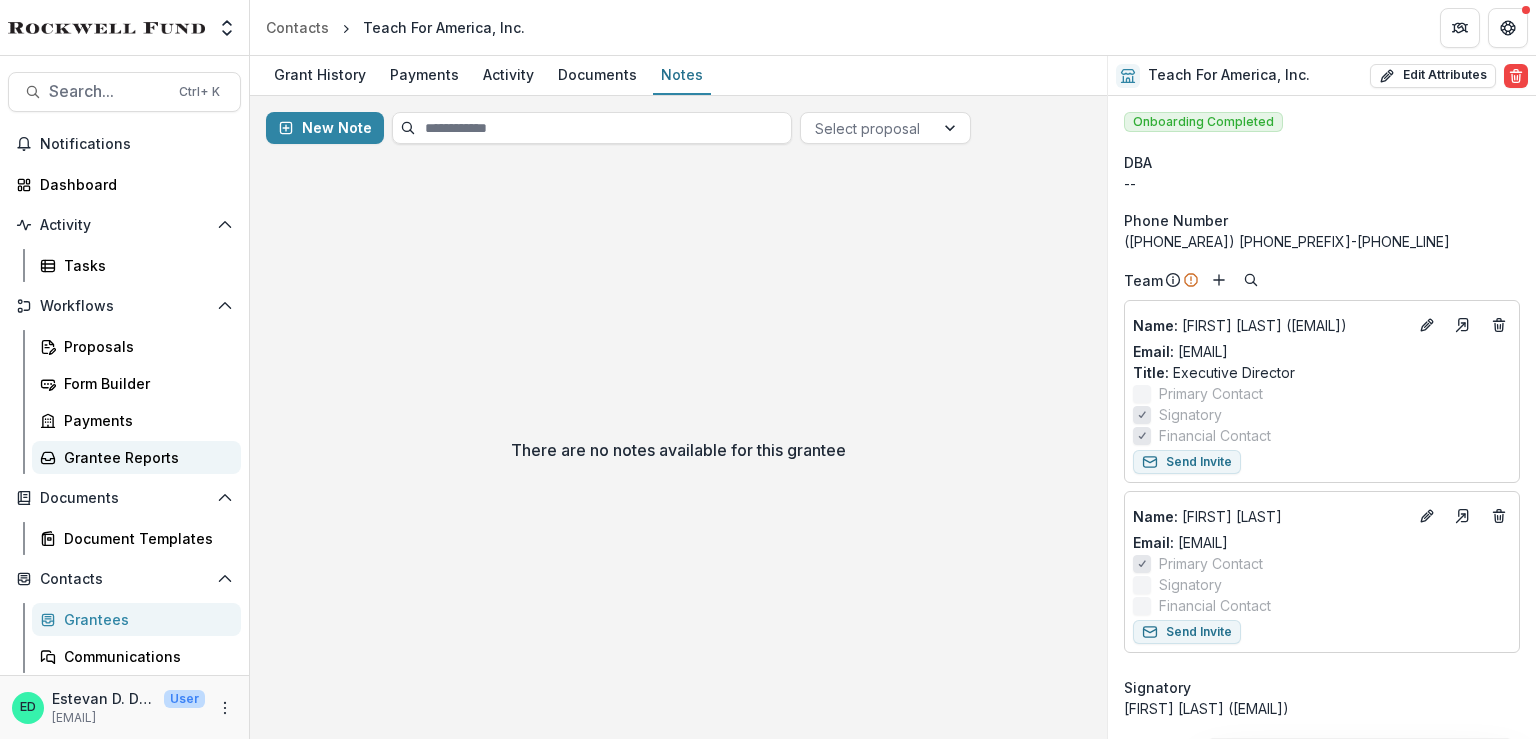 click on "Grantee Reports" at bounding box center [144, 457] 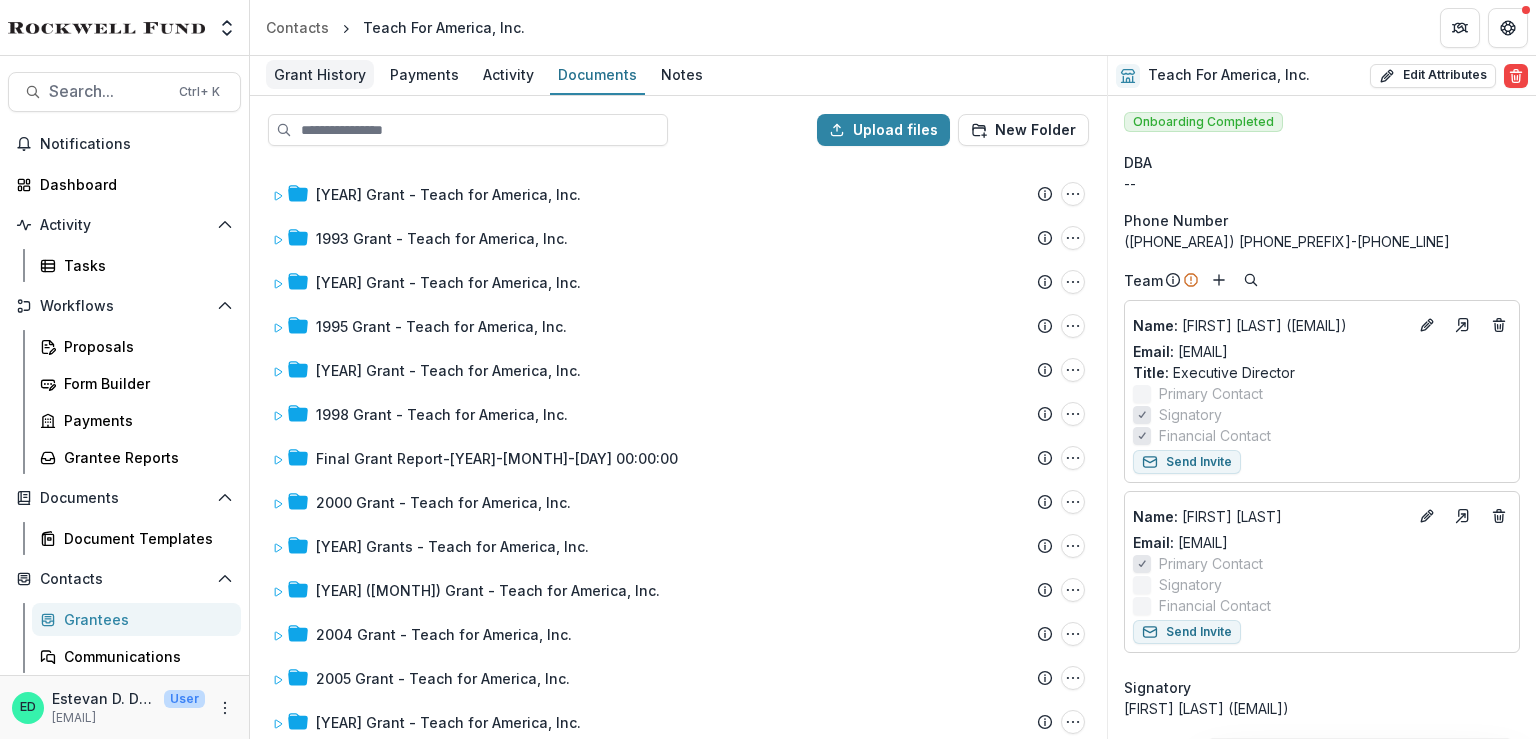 click on "Grant History" at bounding box center [320, 74] 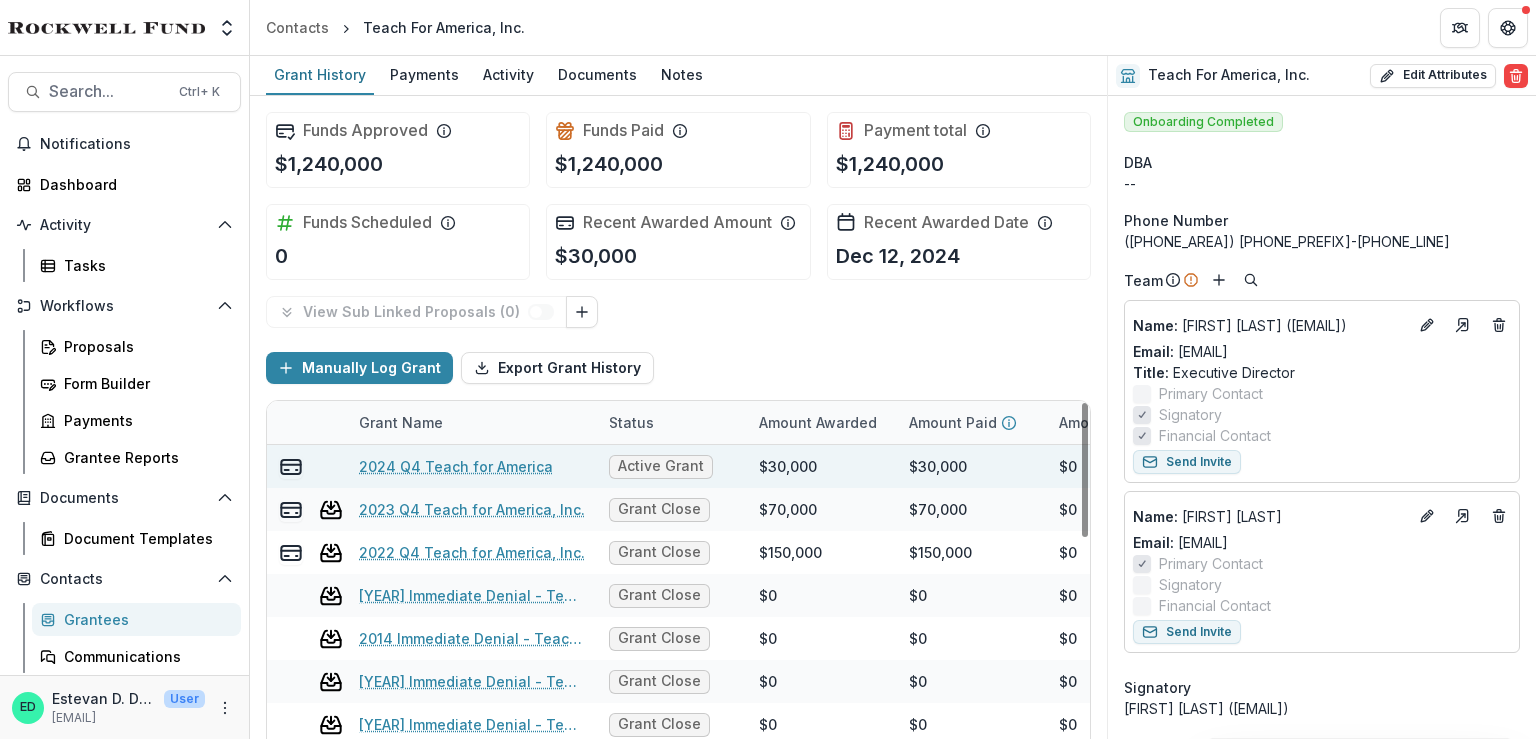 click on "2024 Q4 Teach for America" at bounding box center (456, 466) 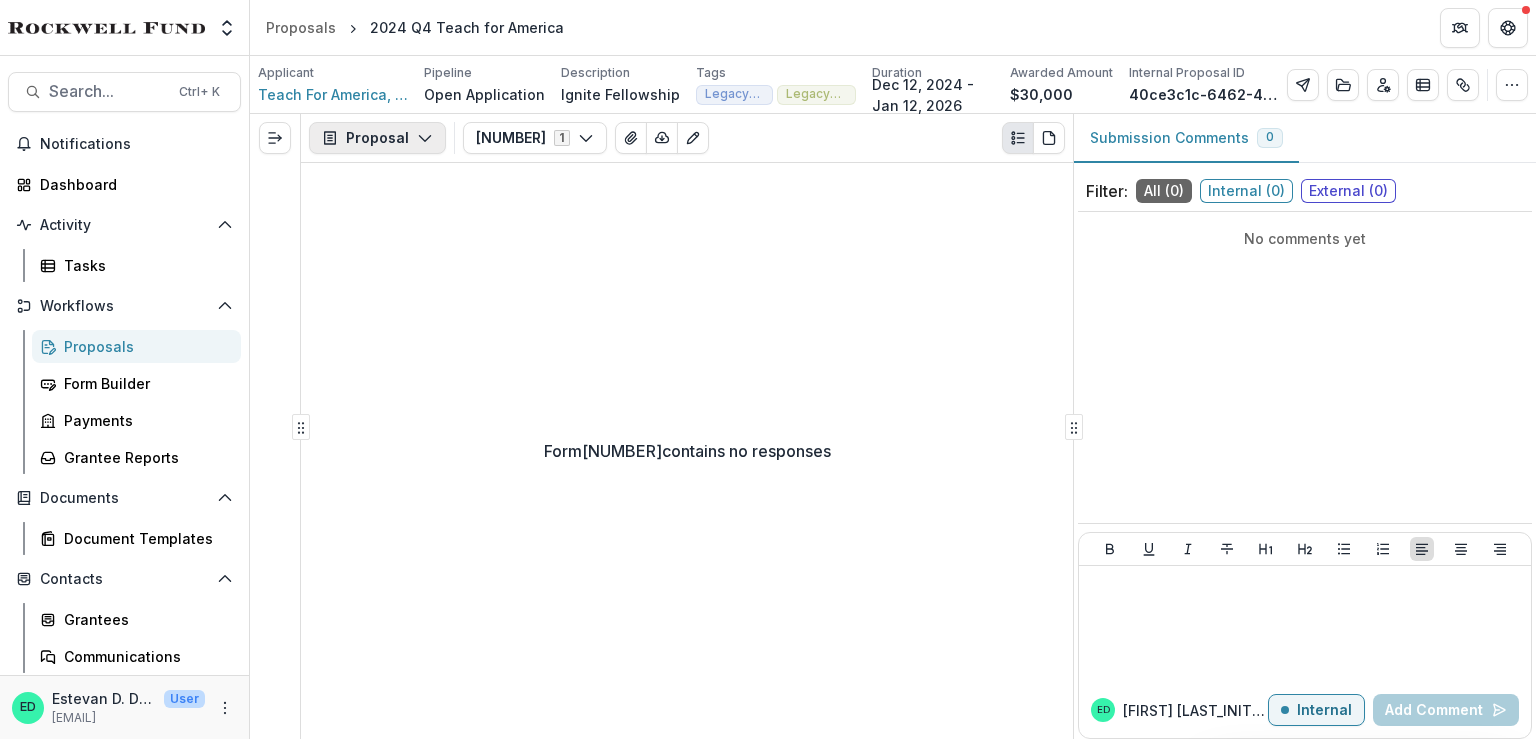 click on "Proposal" at bounding box center [377, 138] 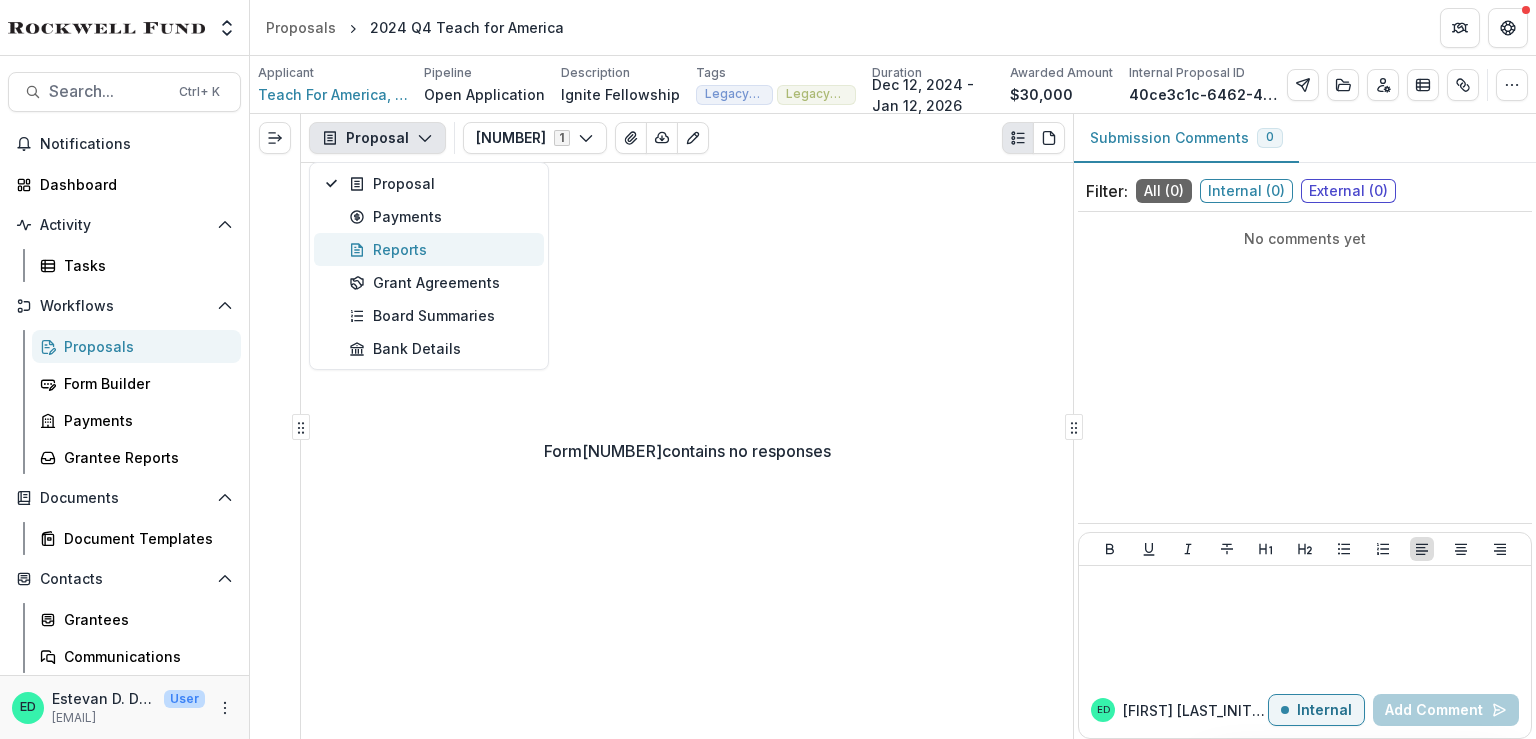 click on "Reports" at bounding box center (440, 249) 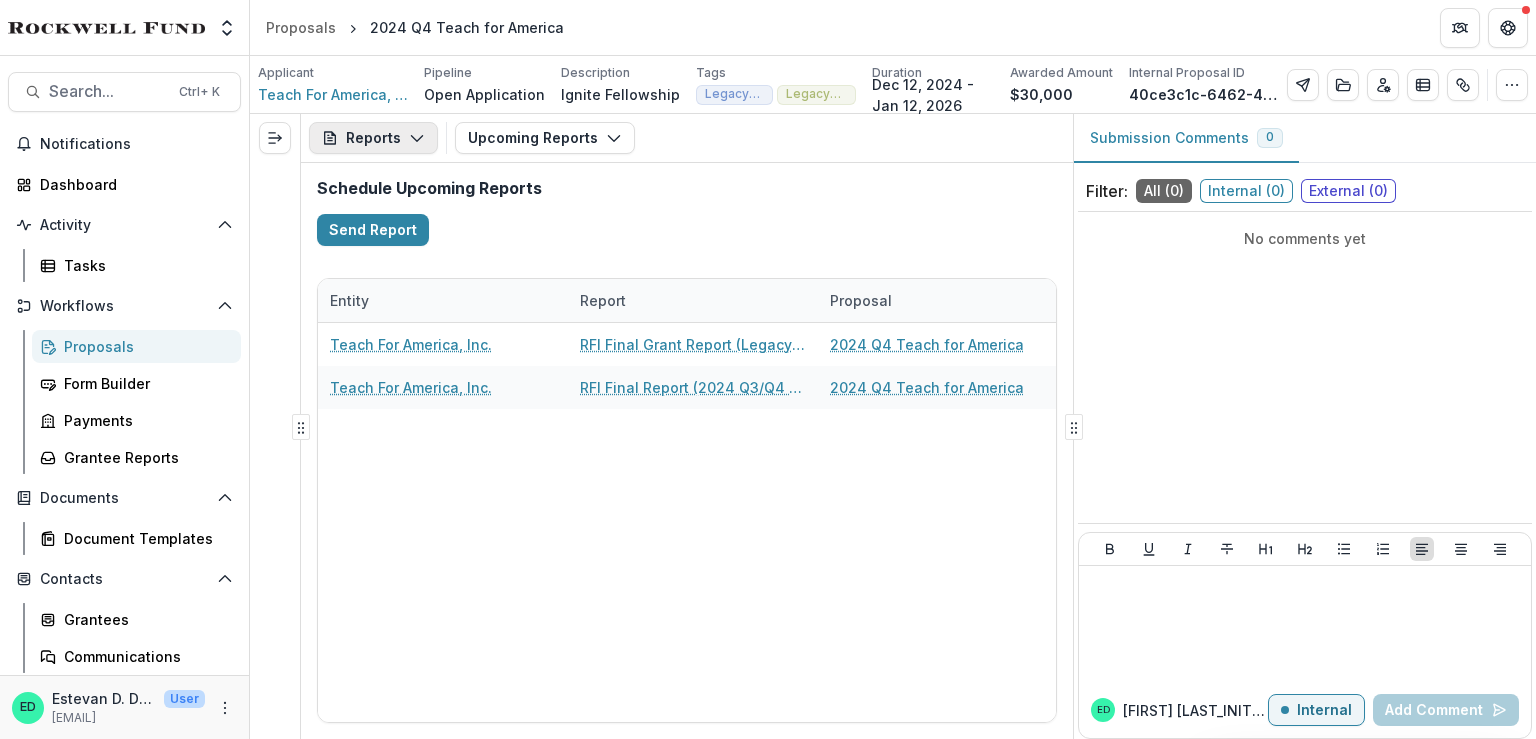 click on "Reports" at bounding box center [373, 138] 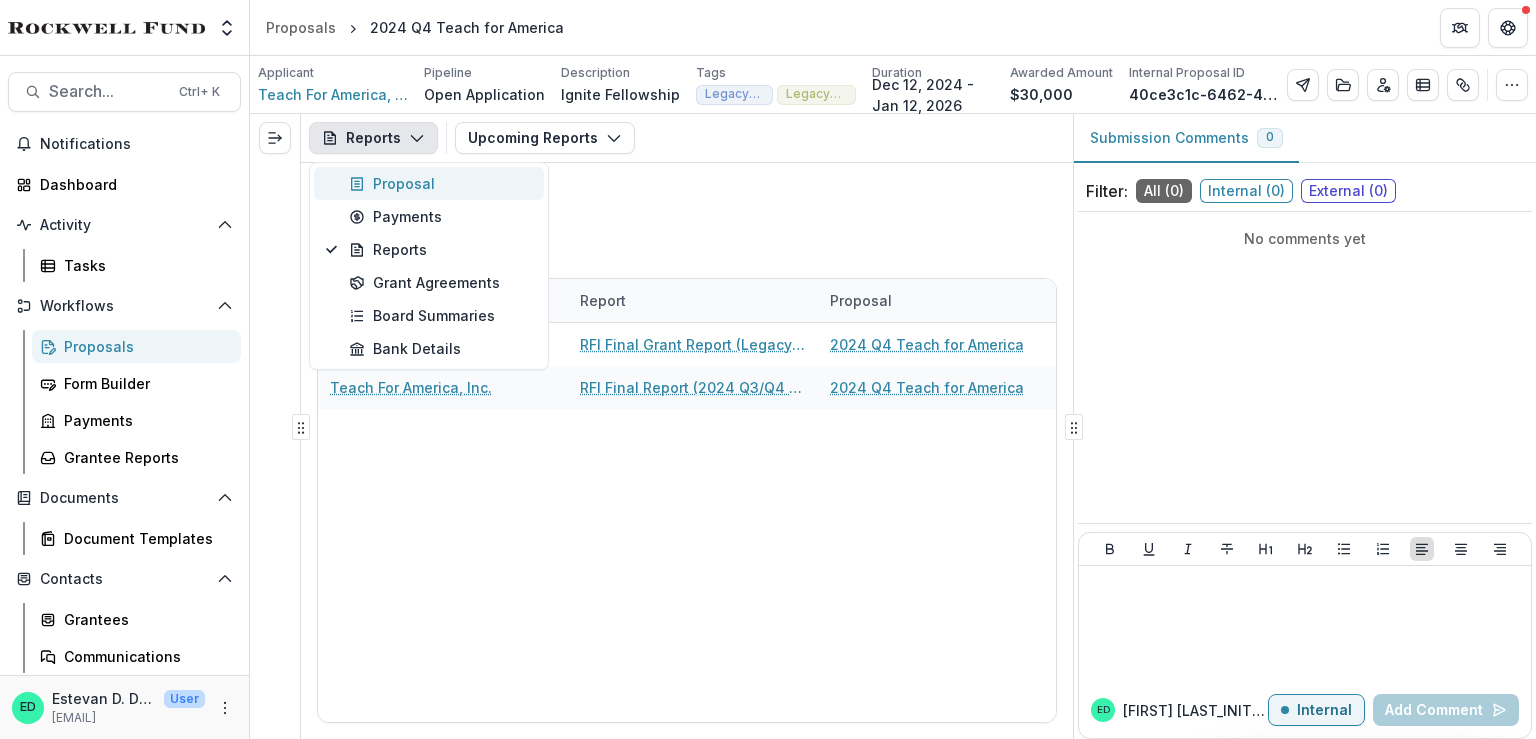 click on "Proposal" at bounding box center (440, 183) 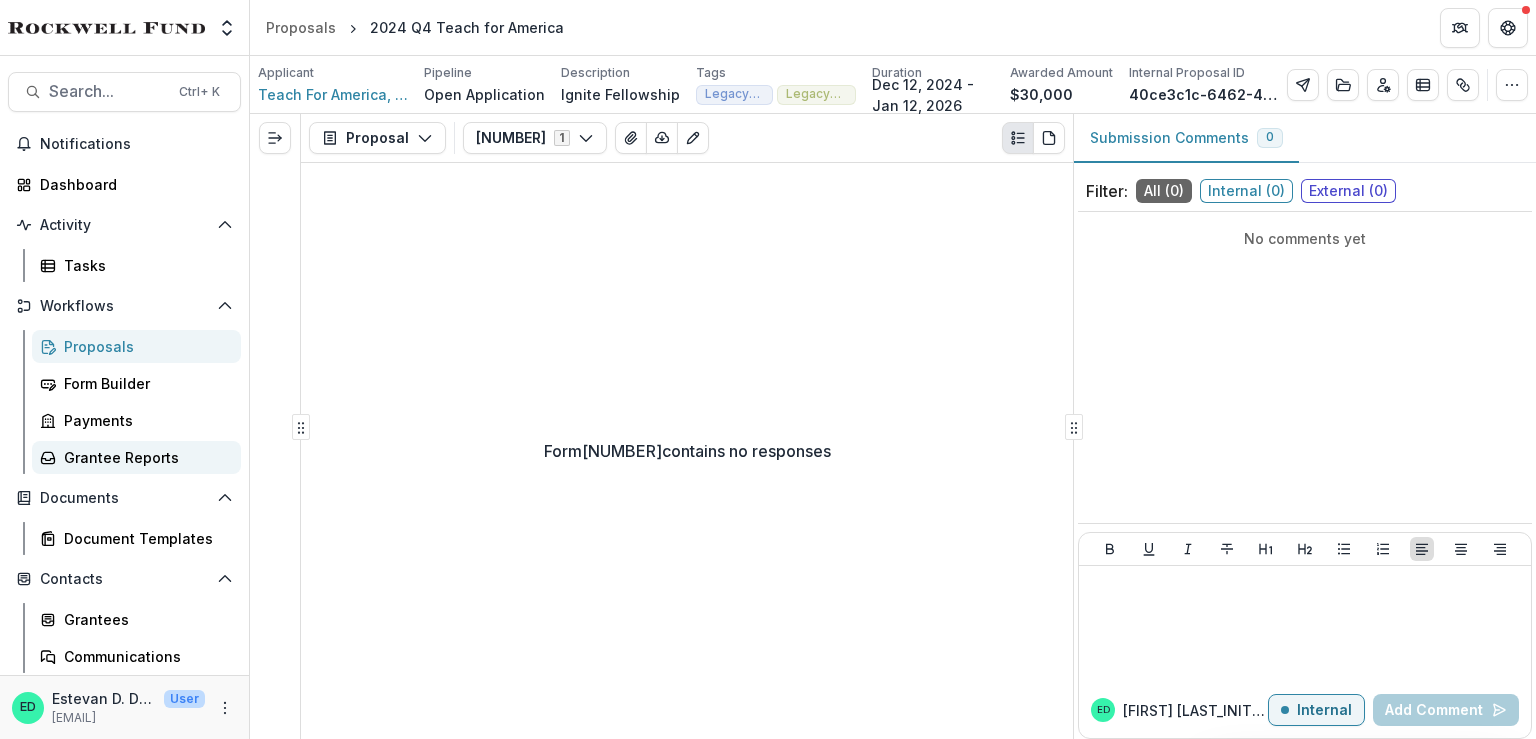 click on "Grantee Reports" at bounding box center (144, 457) 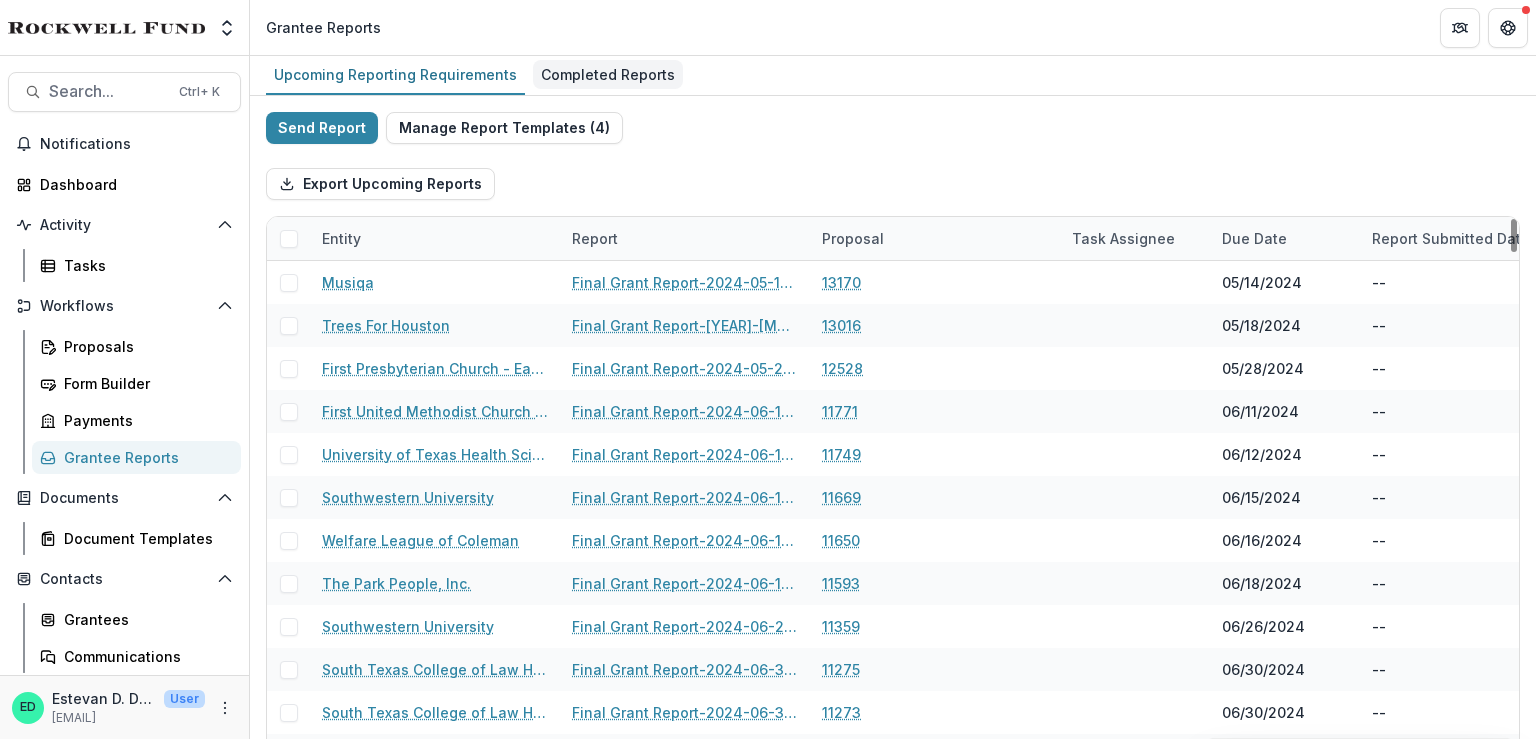 click on "Completed Reports" at bounding box center (608, 75) 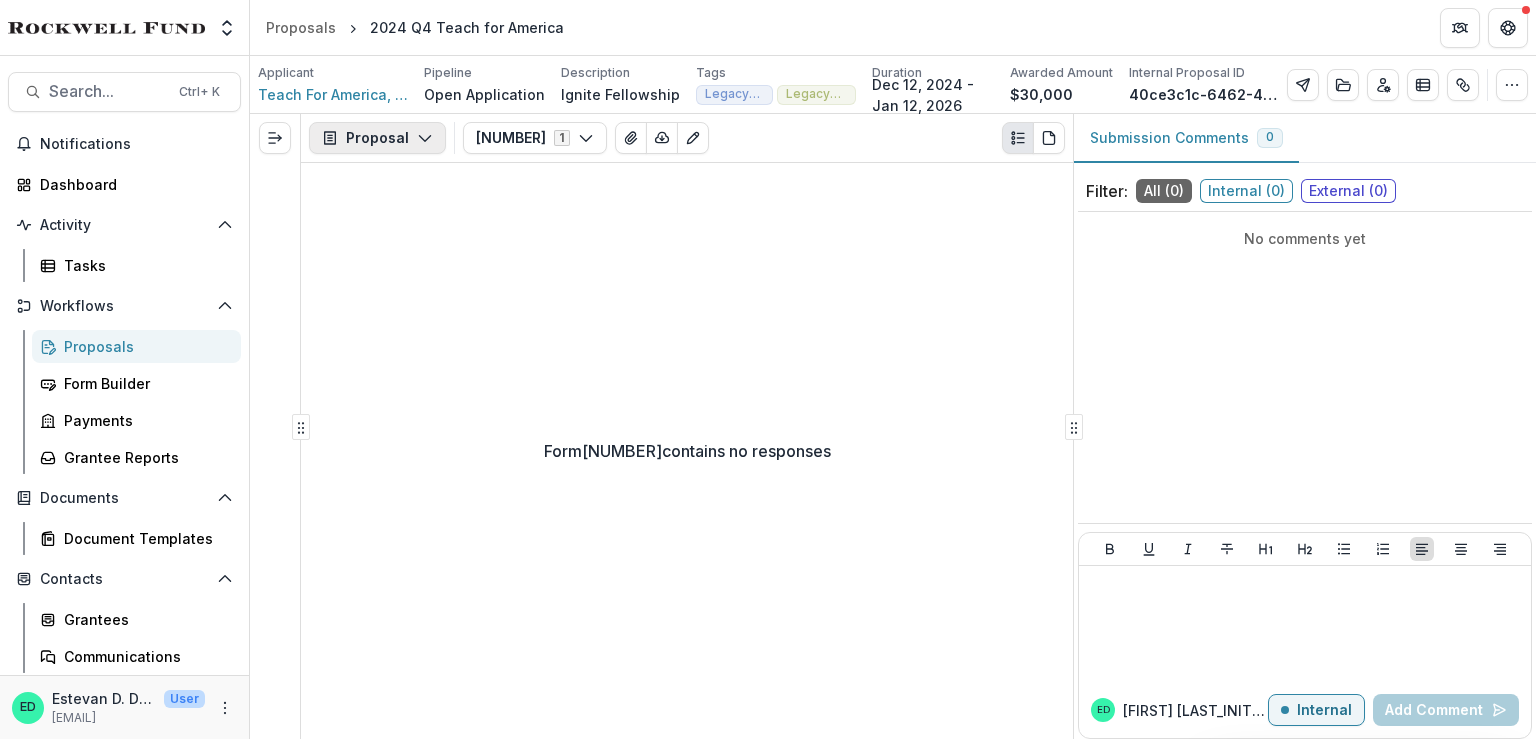 click on "Proposal" at bounding box center [377, 138] 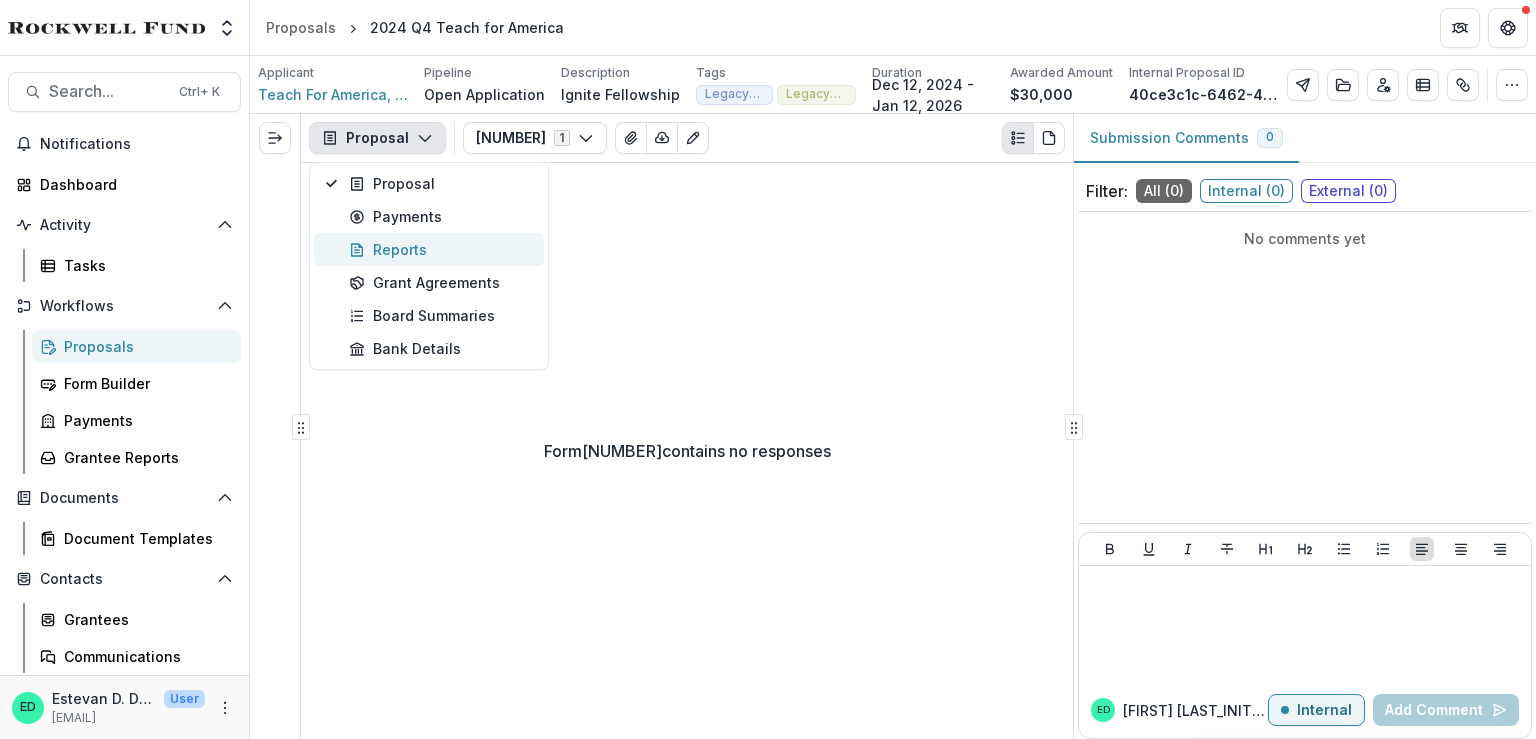 click on "Reports" at bounding box center [440, 249] 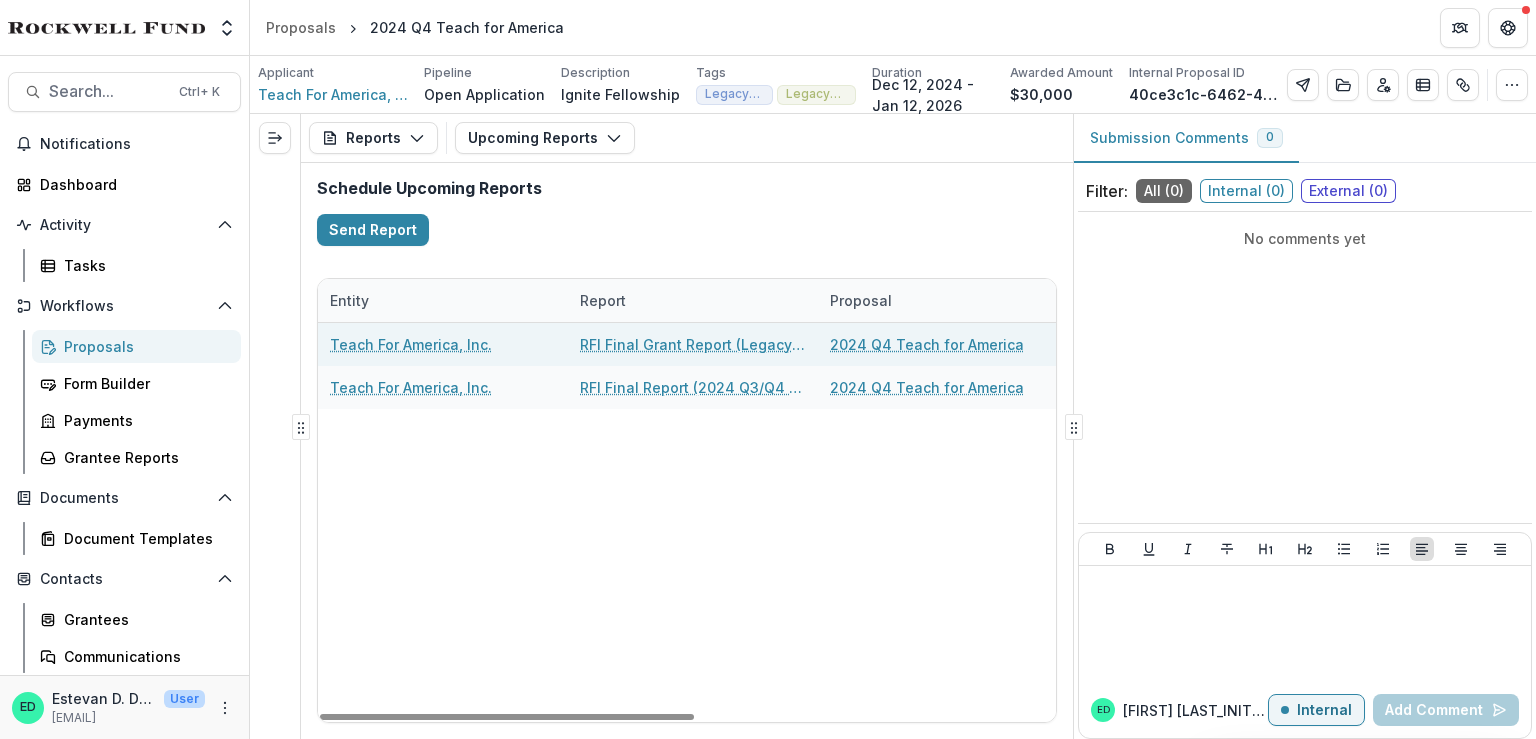 click on "RFI Final Grant Report (Legacy Strategies)" at bounding box center (693, 344) 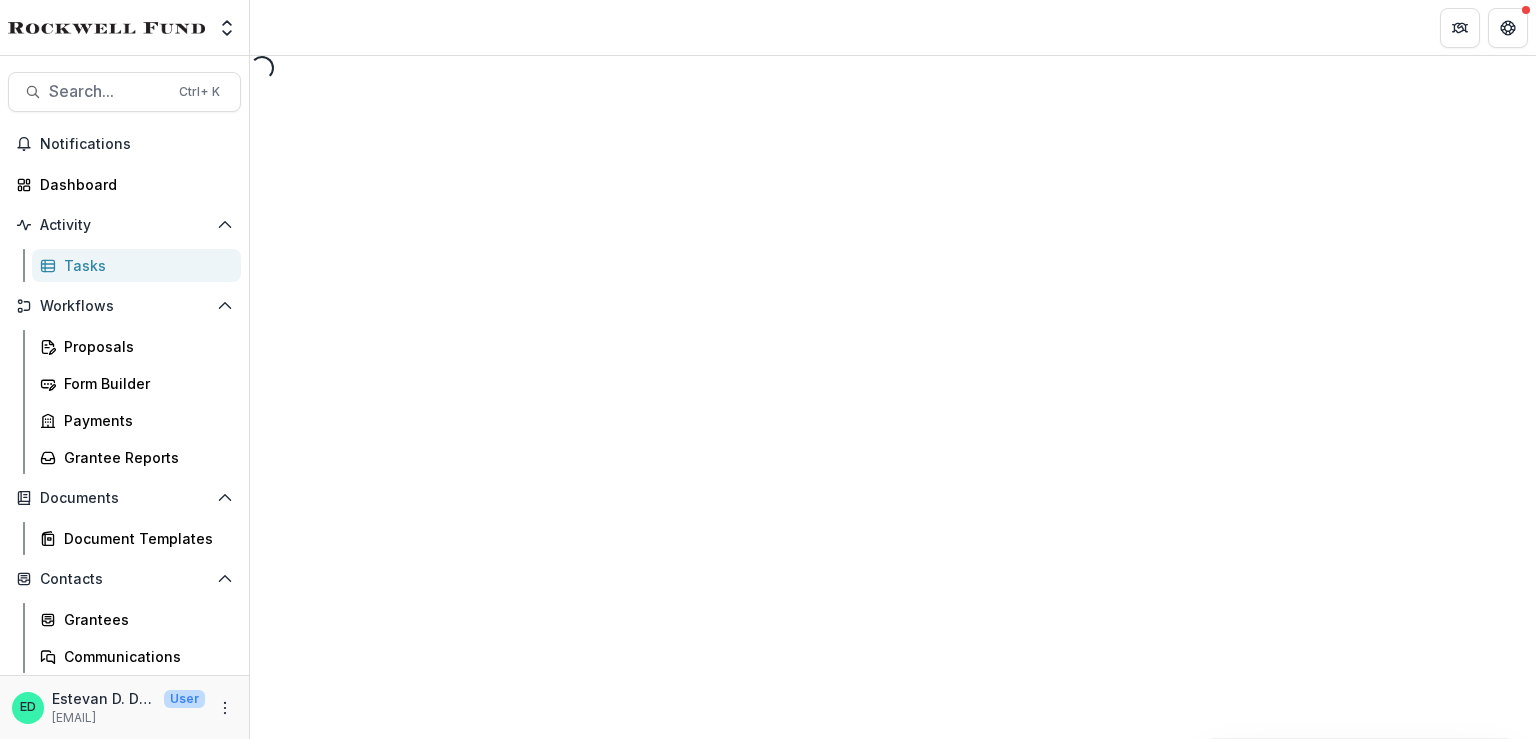 select on "********" 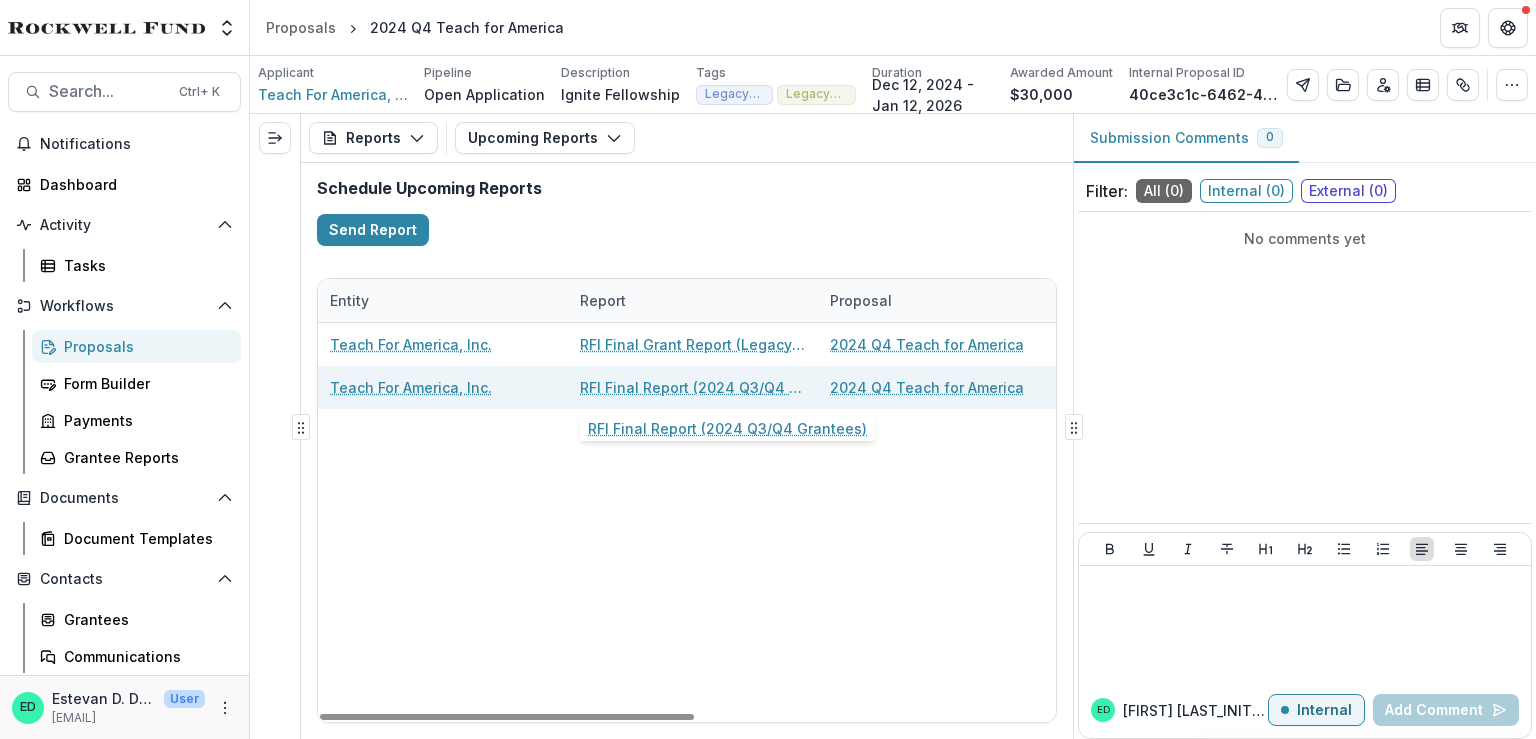click on "RFI Final Report (2024 Q3/Q4 Grantees)" at bounding box center [693, 387] 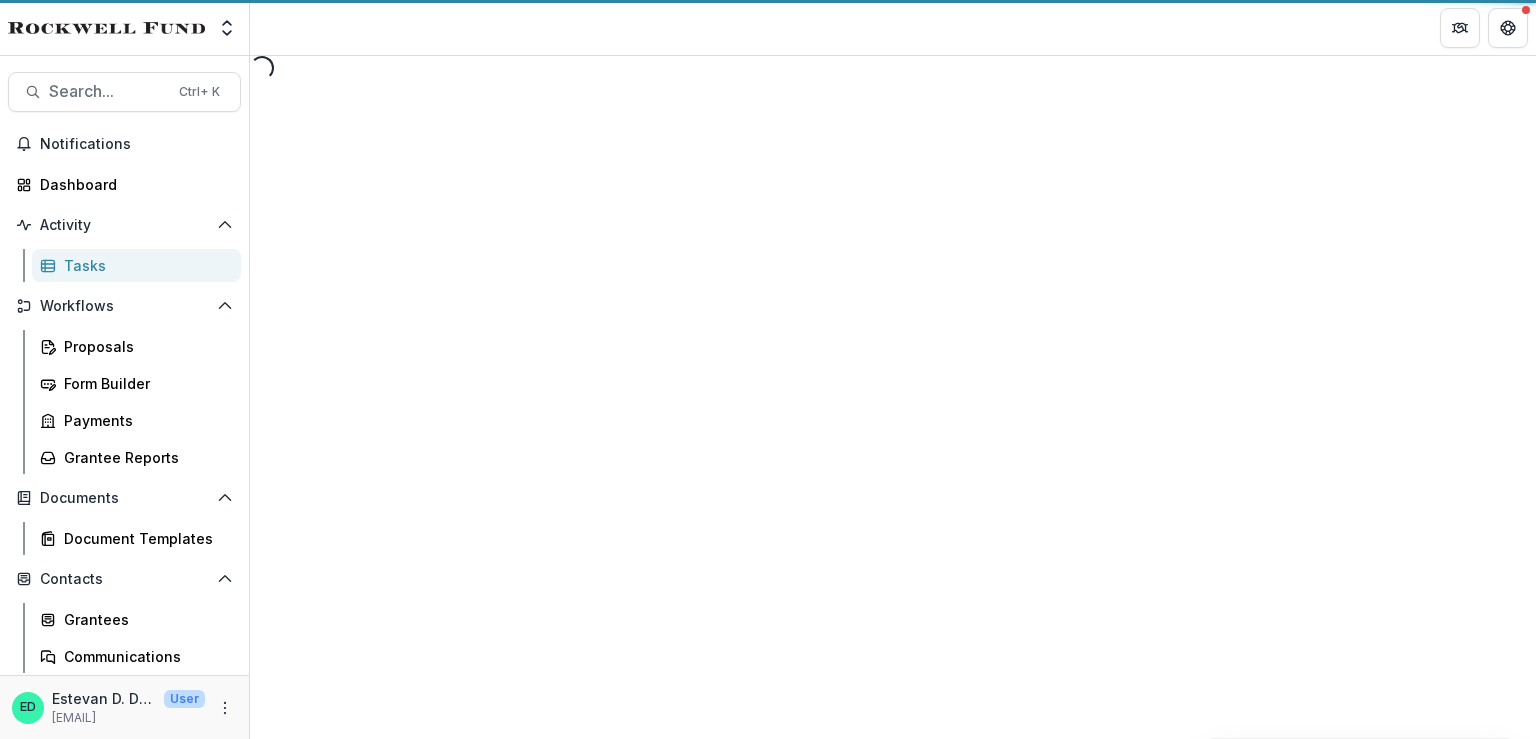 select on "********" 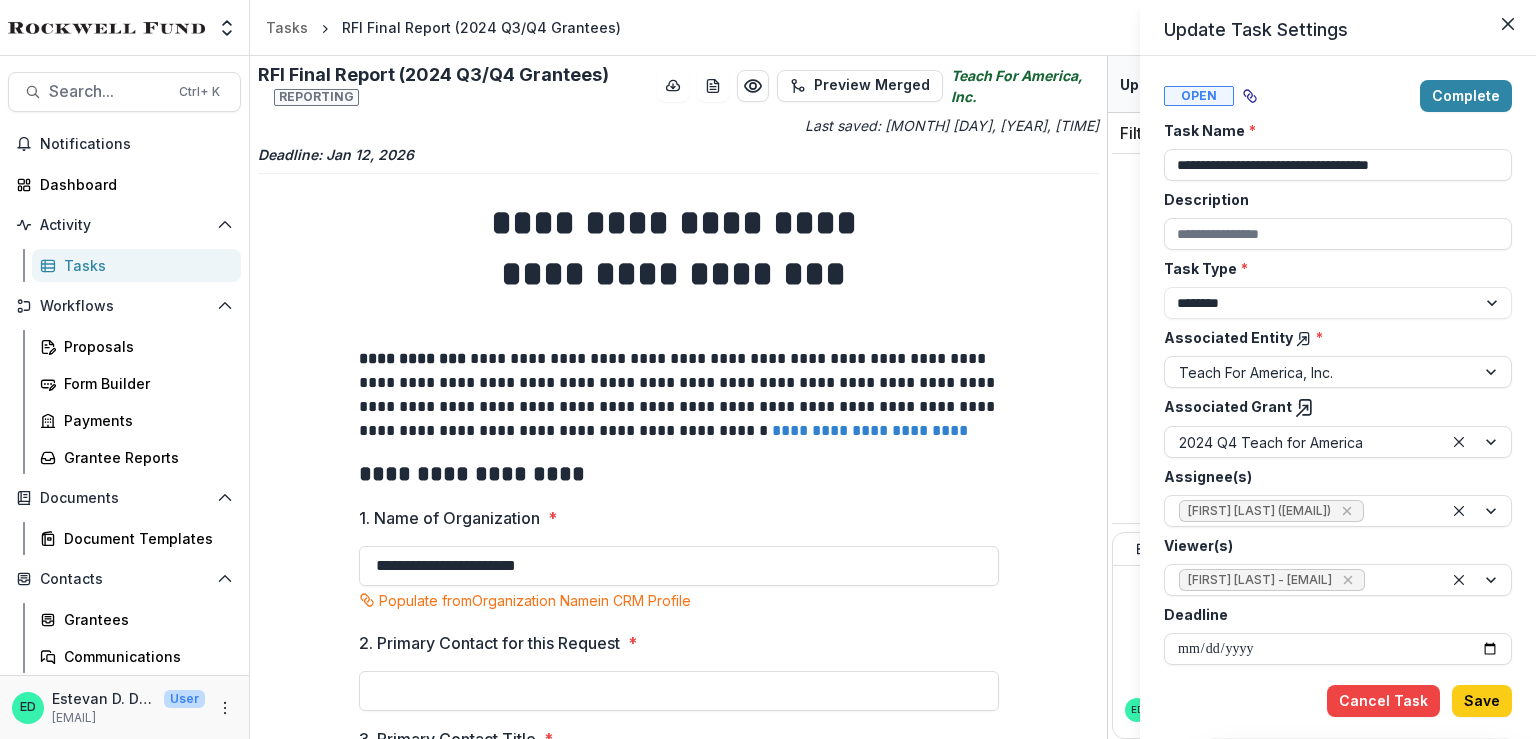drag, startPoint x: 1104, startPoint y: 105, endPoint x: 1126, endPoint y: 240, distance: 136.78085 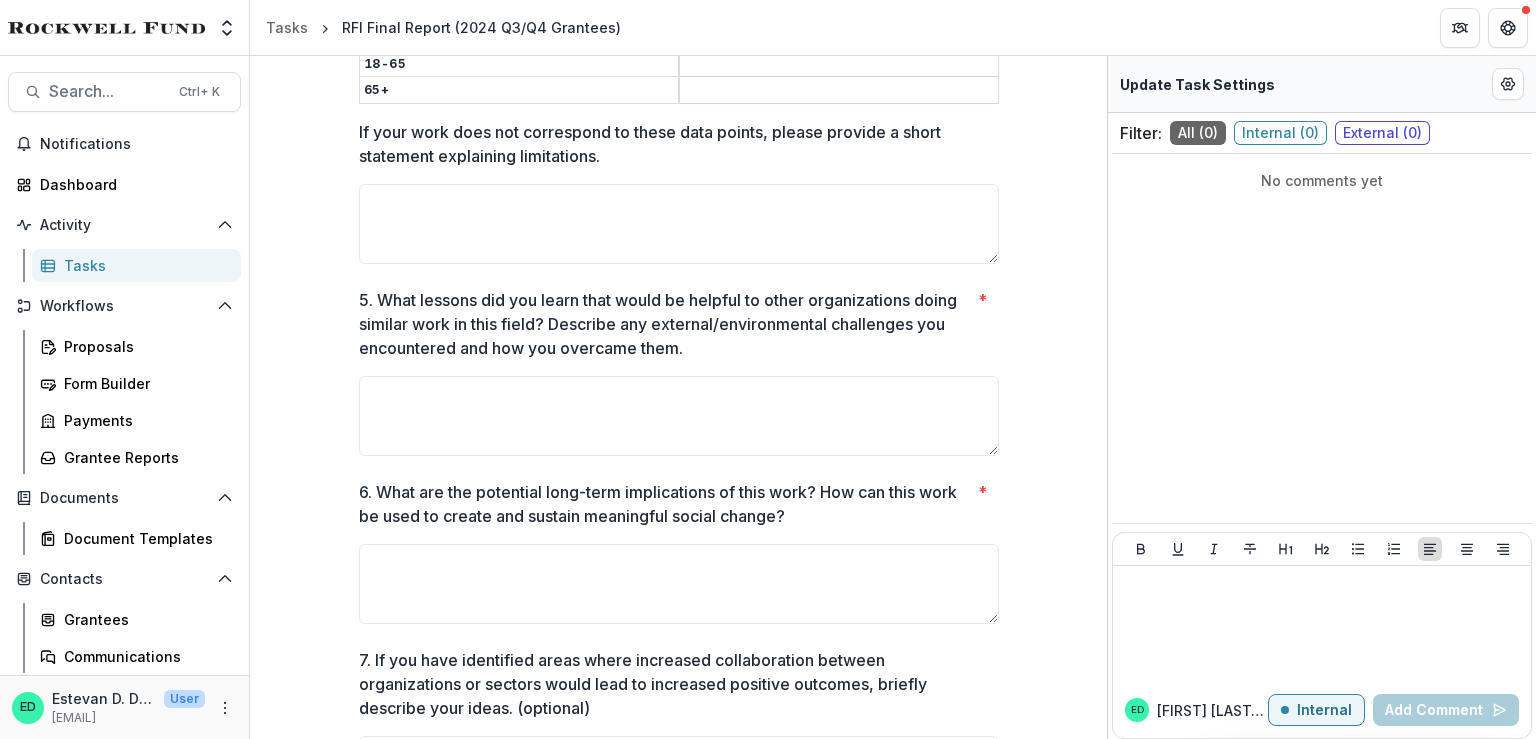 scroll, scrollTop: 3892, scrollLeft: 0, axis: vertical 